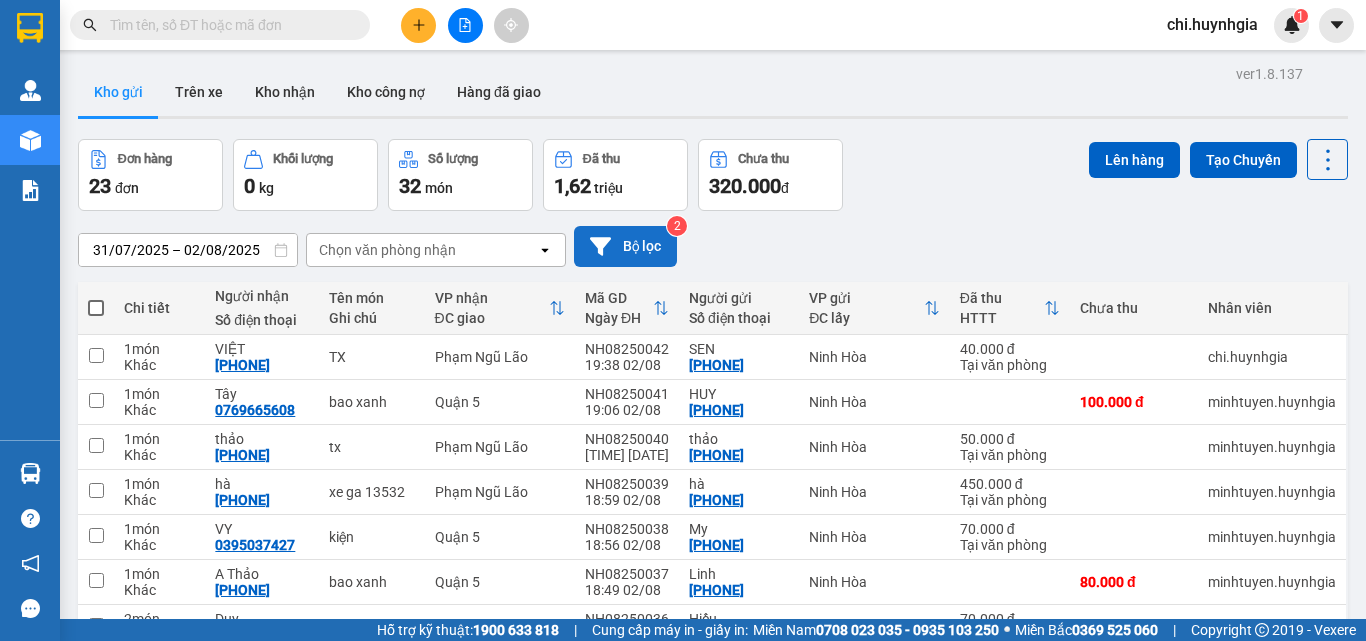 scroll, scrollTop: 0, scrollLeft: 0, axis: both 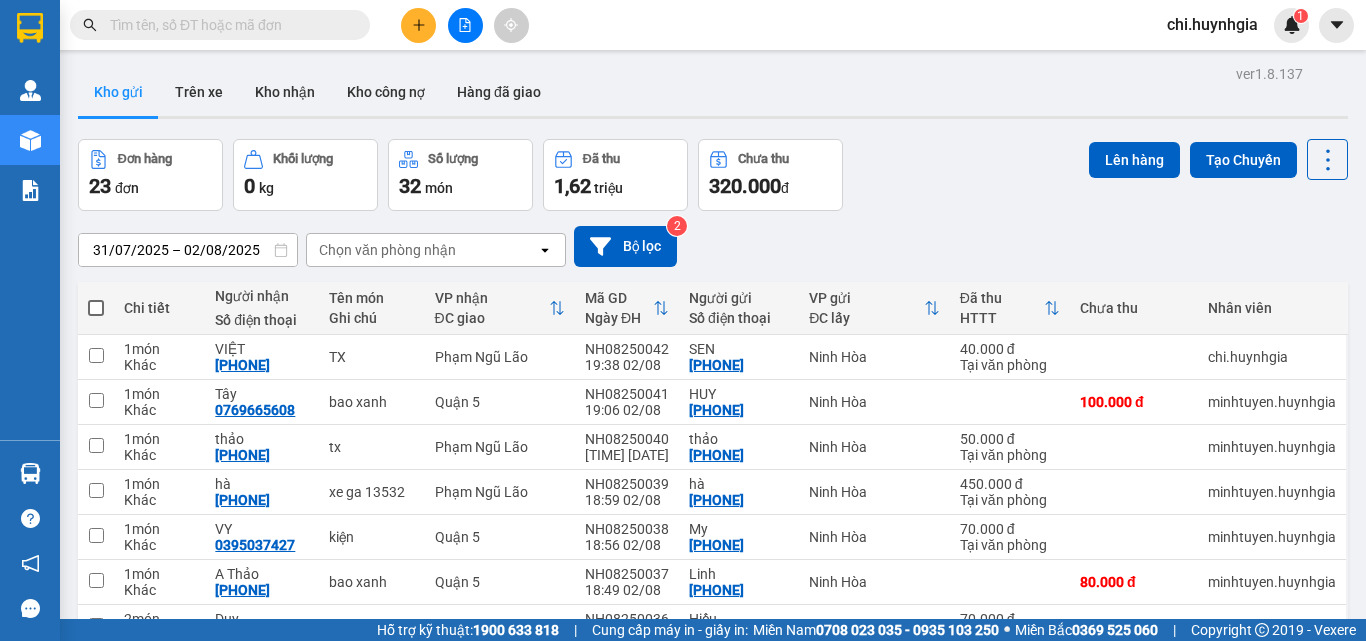 click at bounding box center (96, 308) 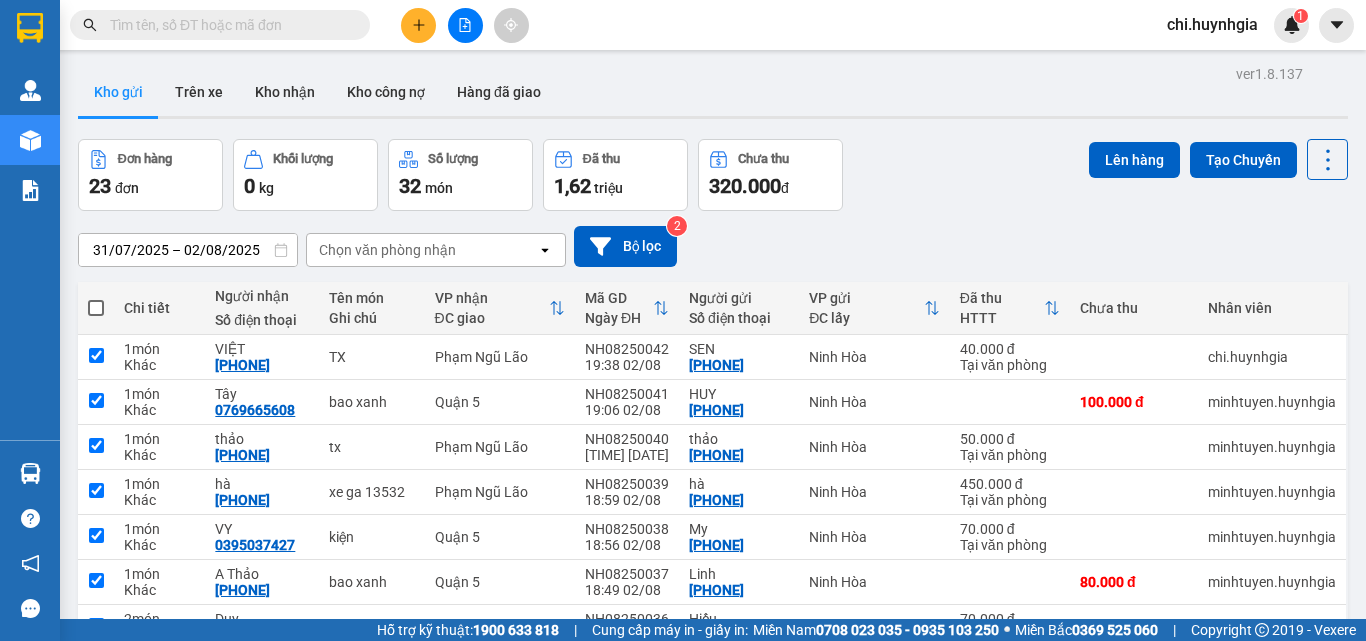checkbox on "true" 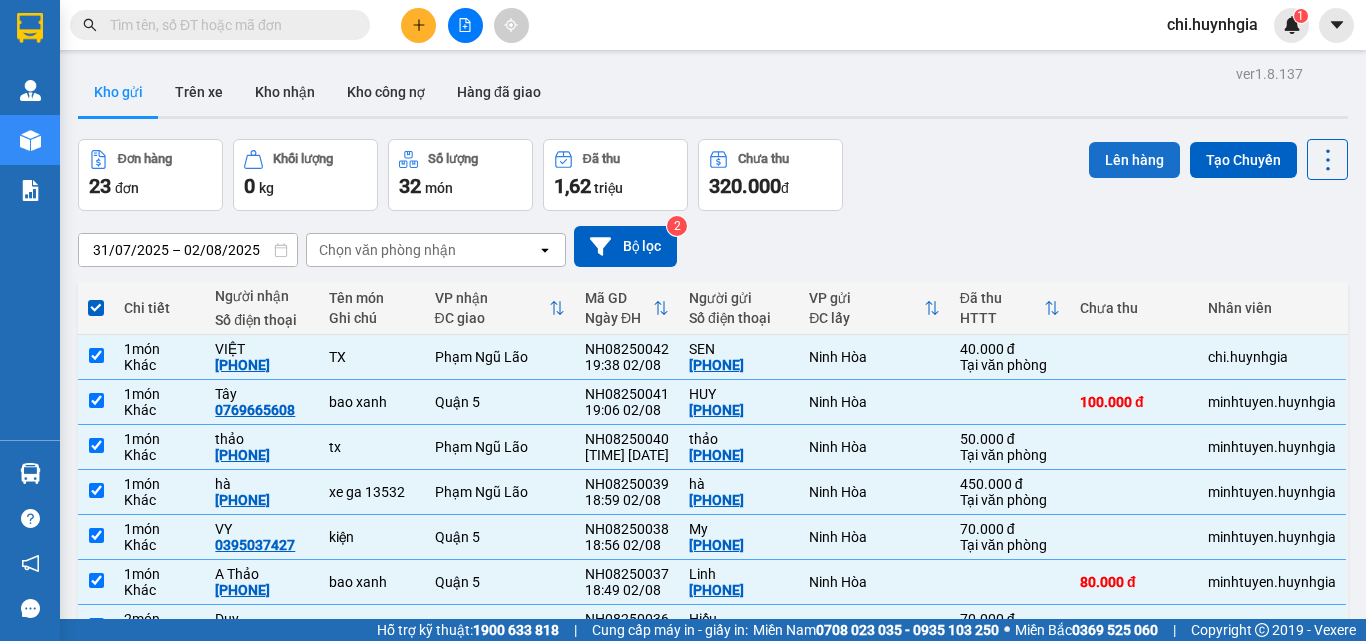 click on "Lên hàng" at bounding box center (1134, 160) 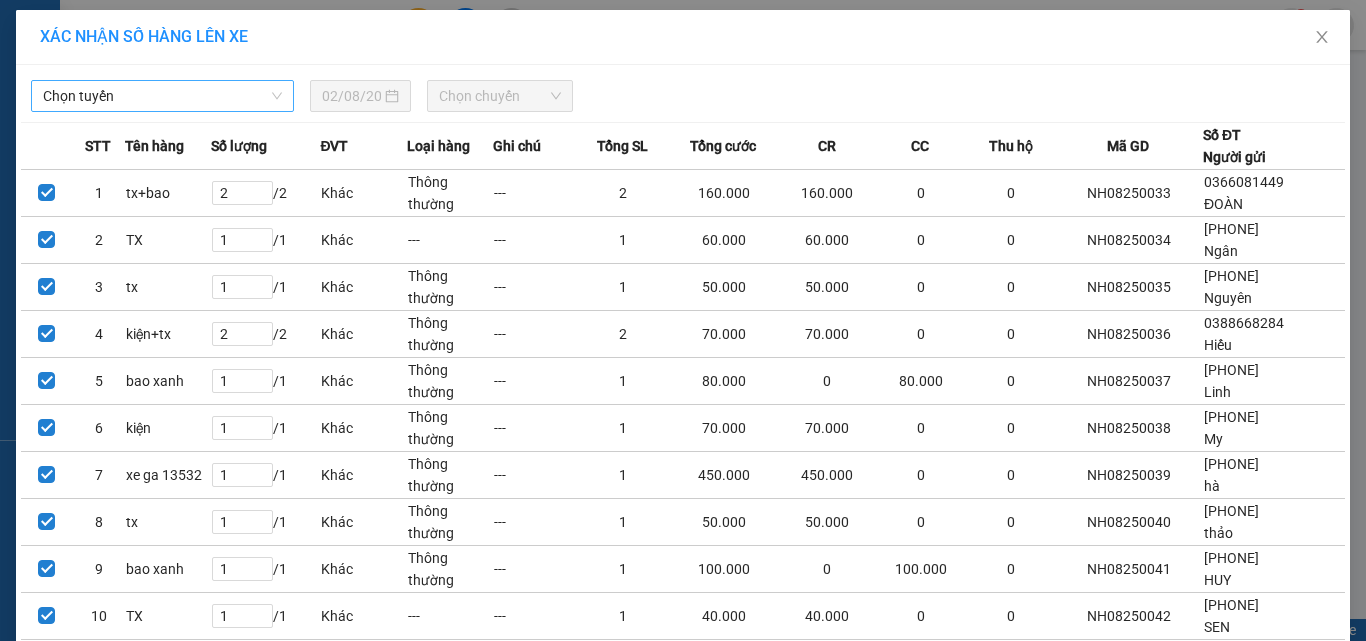 click on "Chọn tuyến" at bounding box center (162, 96) 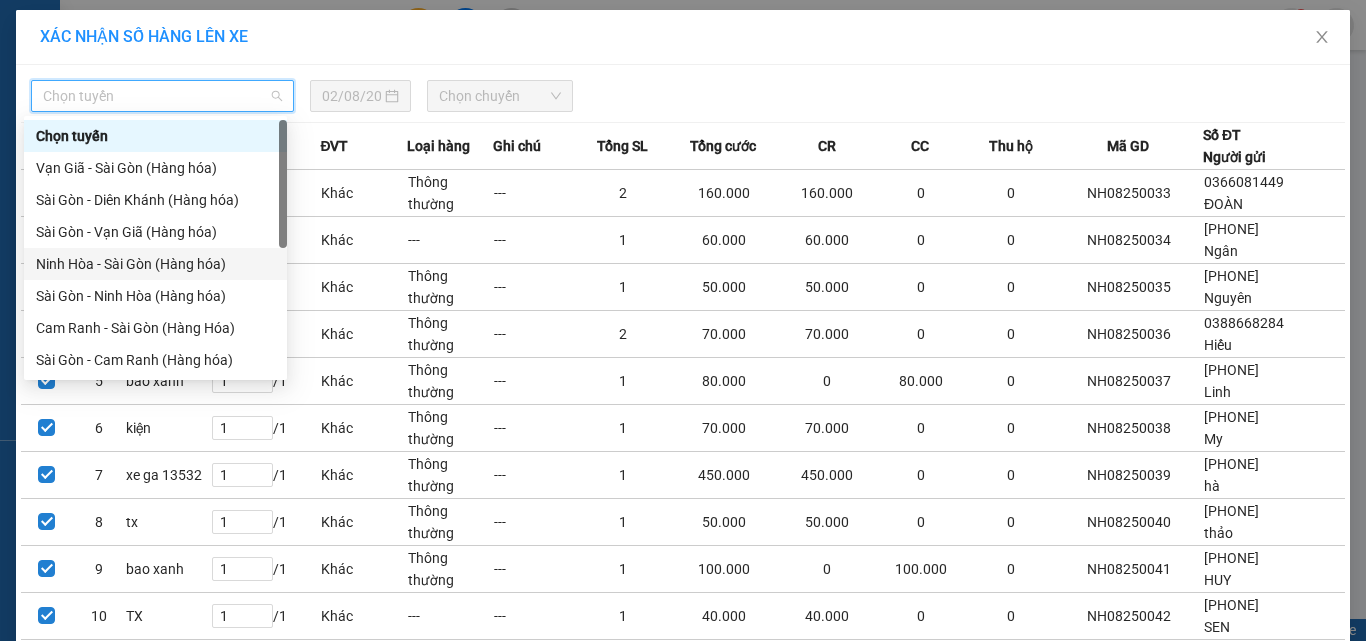 click on "Ninh Hòa - Sài Gòn (Hàng hóa)" at bounding box center [155, 264] 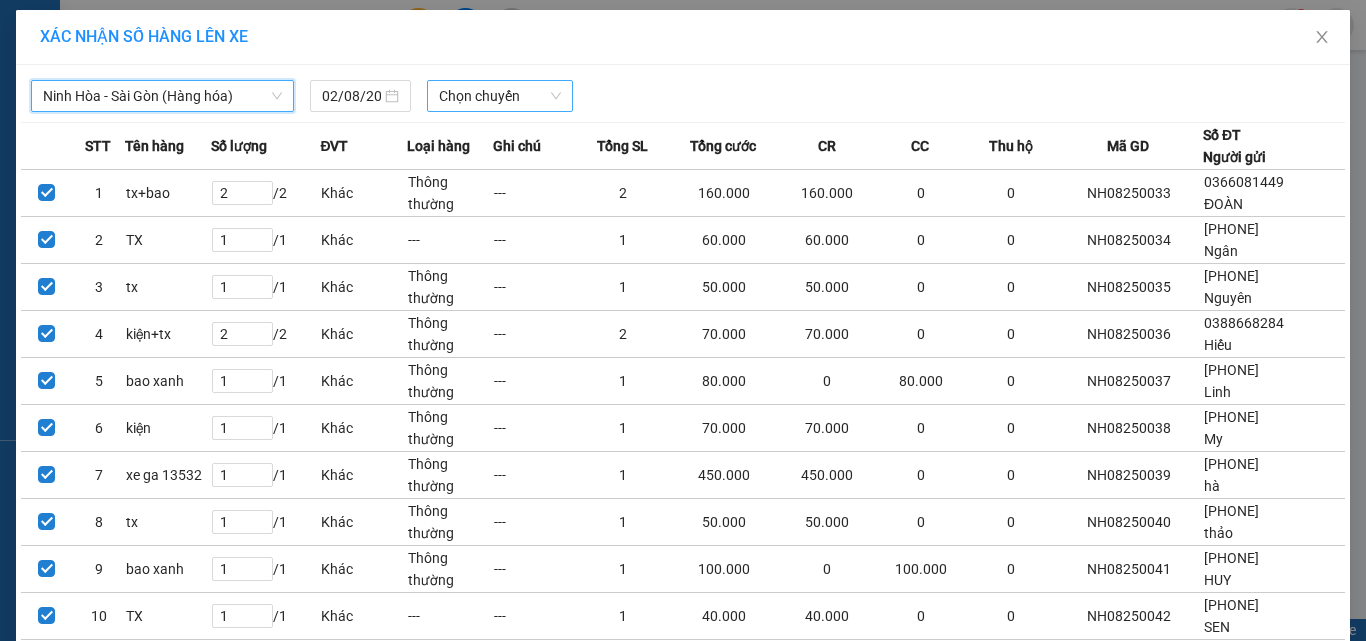 click on "Chọn chuyến" at bounding box center (500, 96) 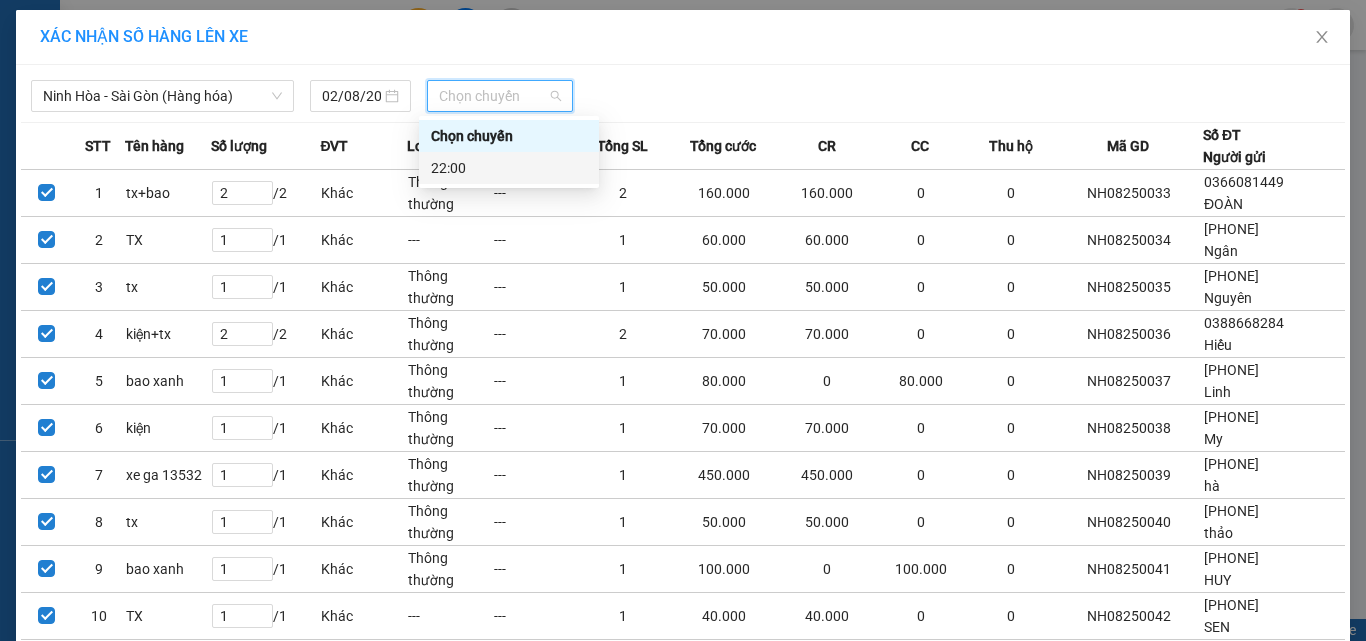 click on "22:00" at bounding box center [509, 168] 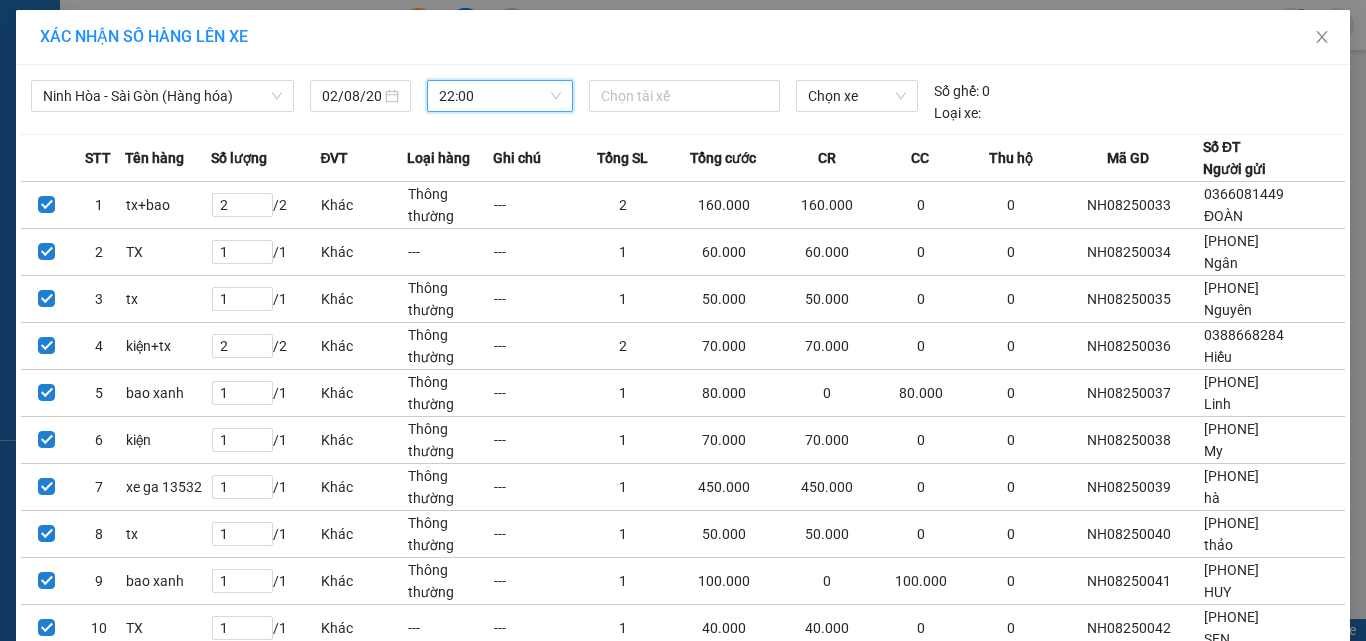 scroll, scrollTop: 147, scrollLeft: 0, axis: vertical 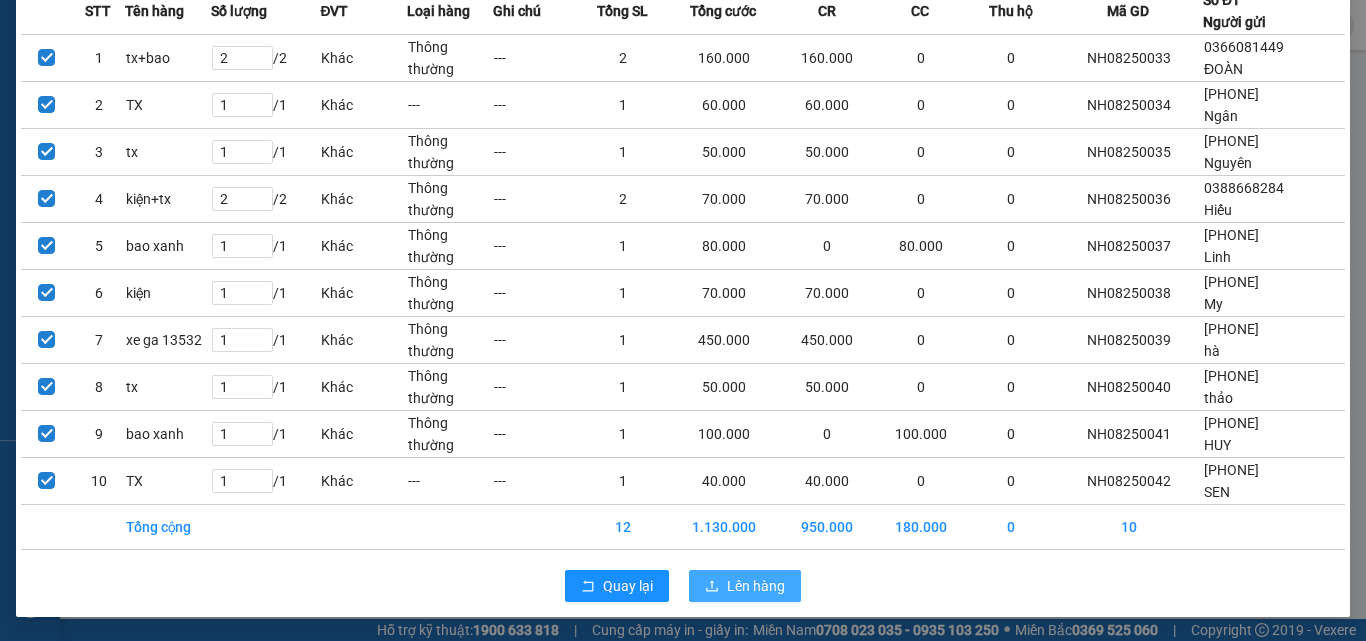 click on "Lên hàng" at bounding box center (756, 586) 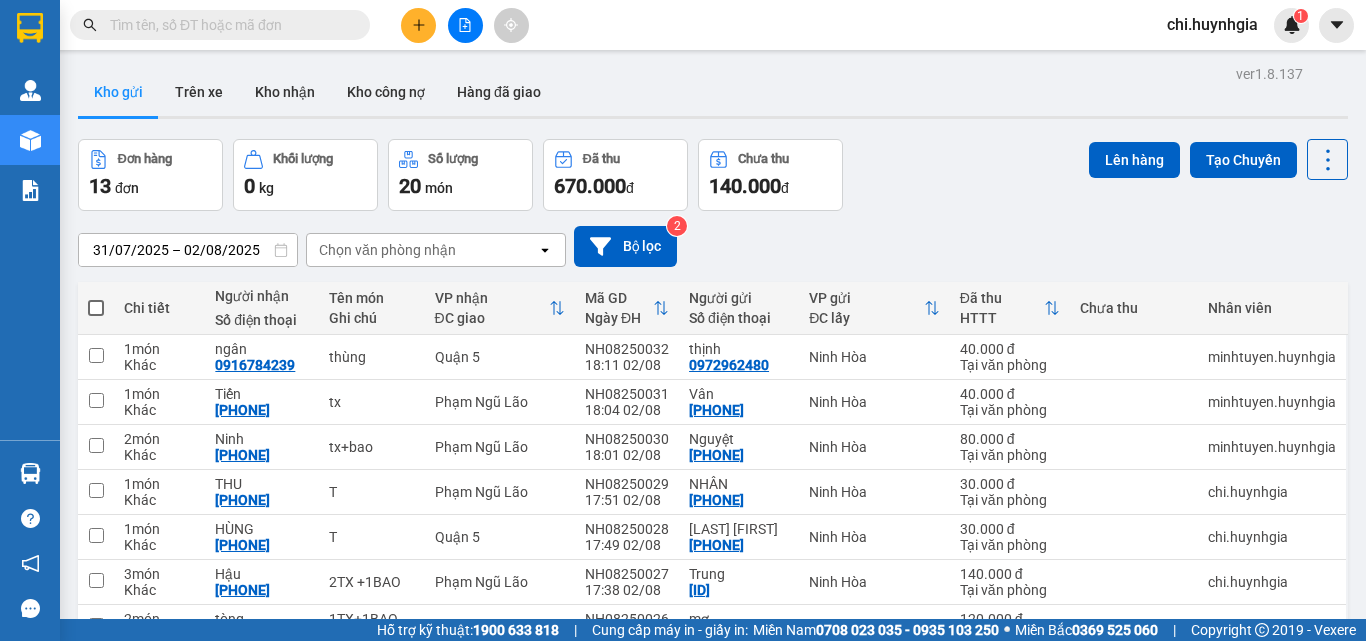 click at bounding box center (96, 308) 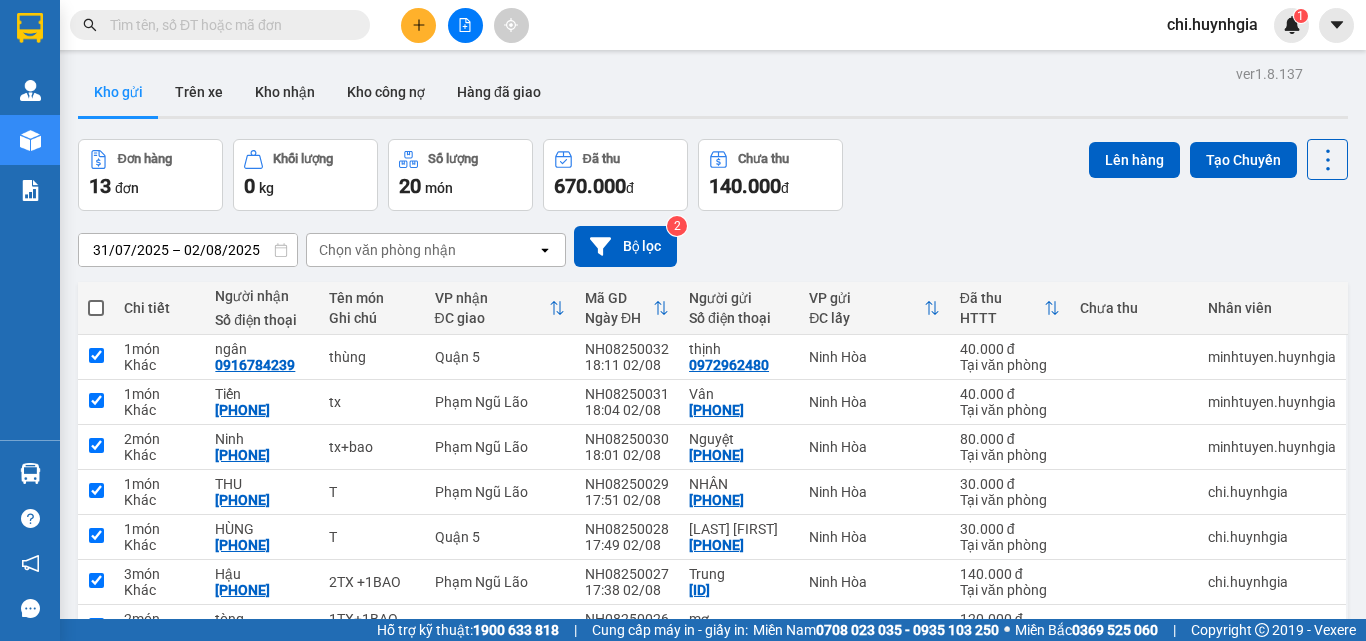 checkbox on "true" 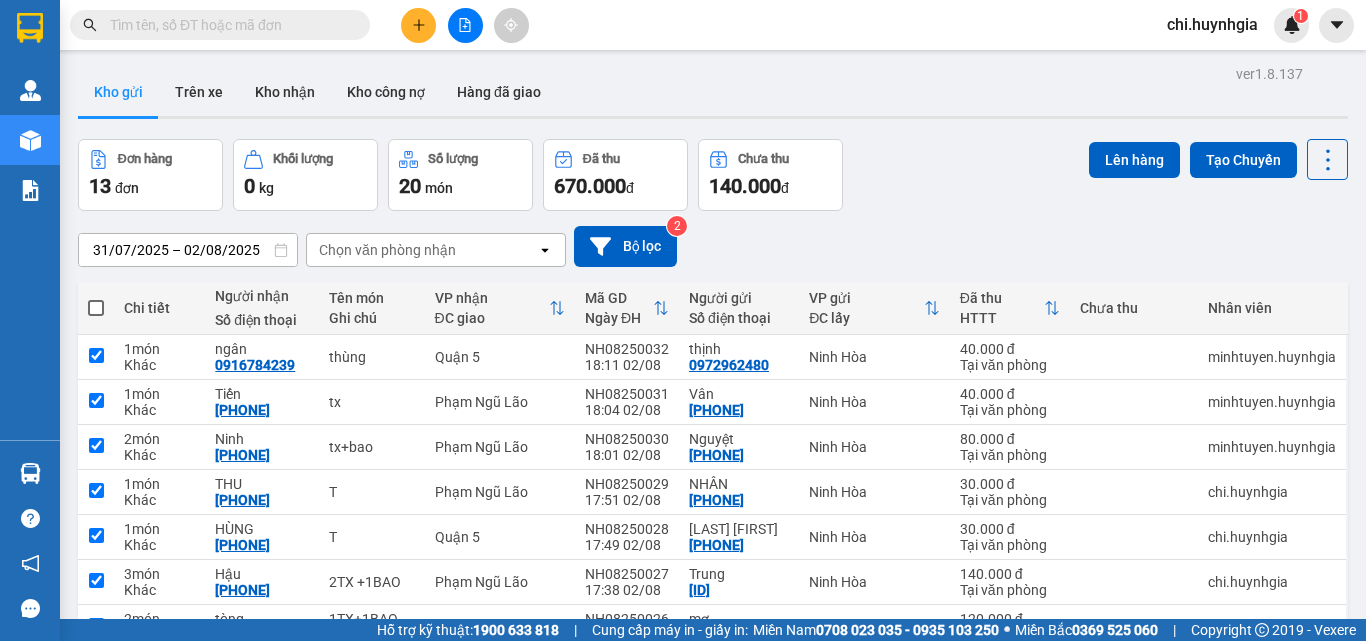 checkbox on "true" 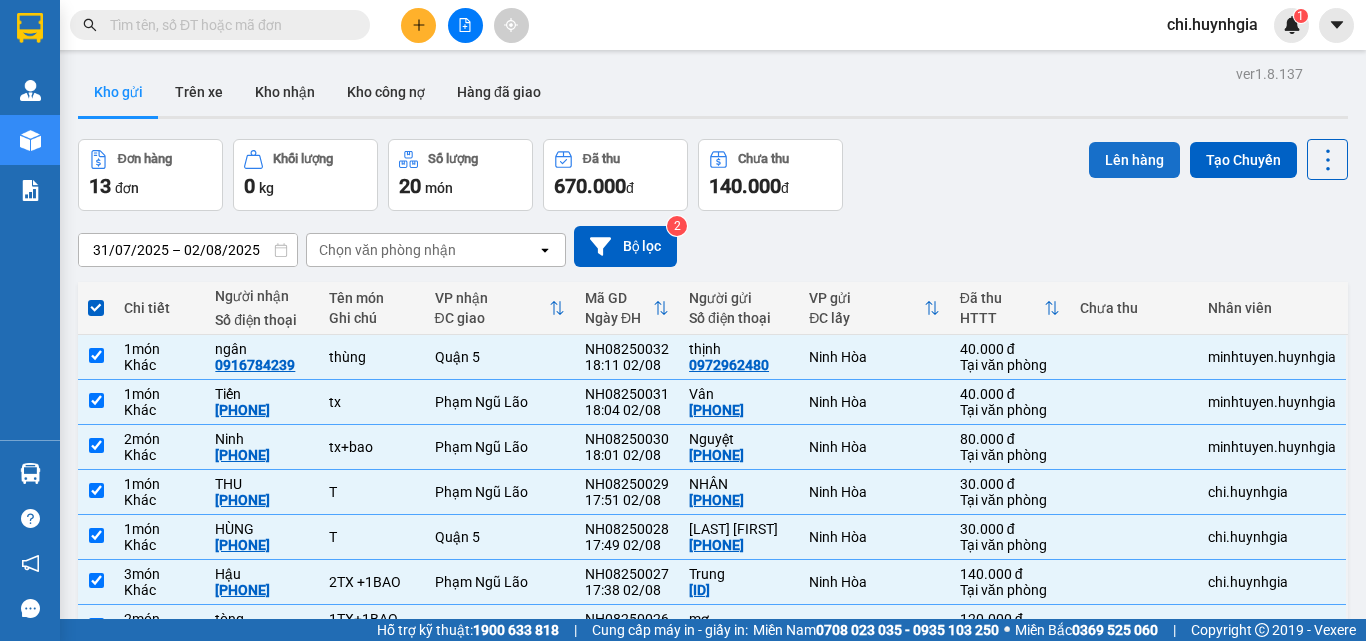 click on "Lên hàng" at bounding box center (1134, 160) 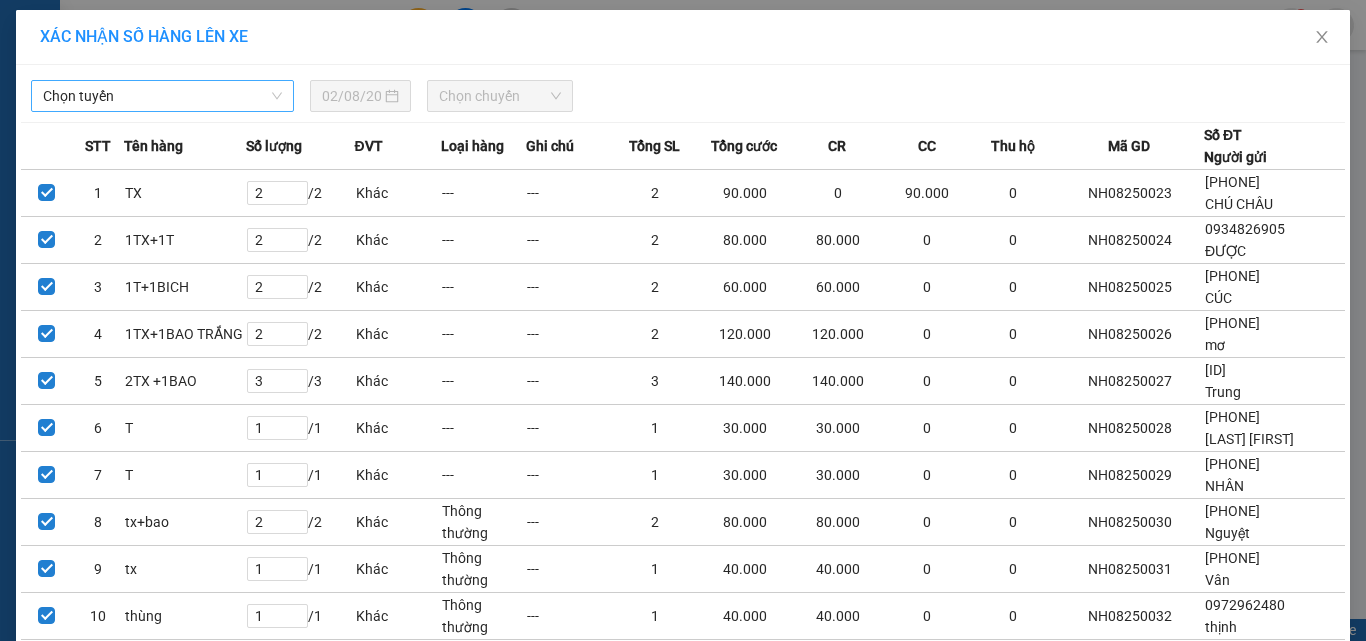 click on "Chọn tuyến" at bounding box center [162, 96] 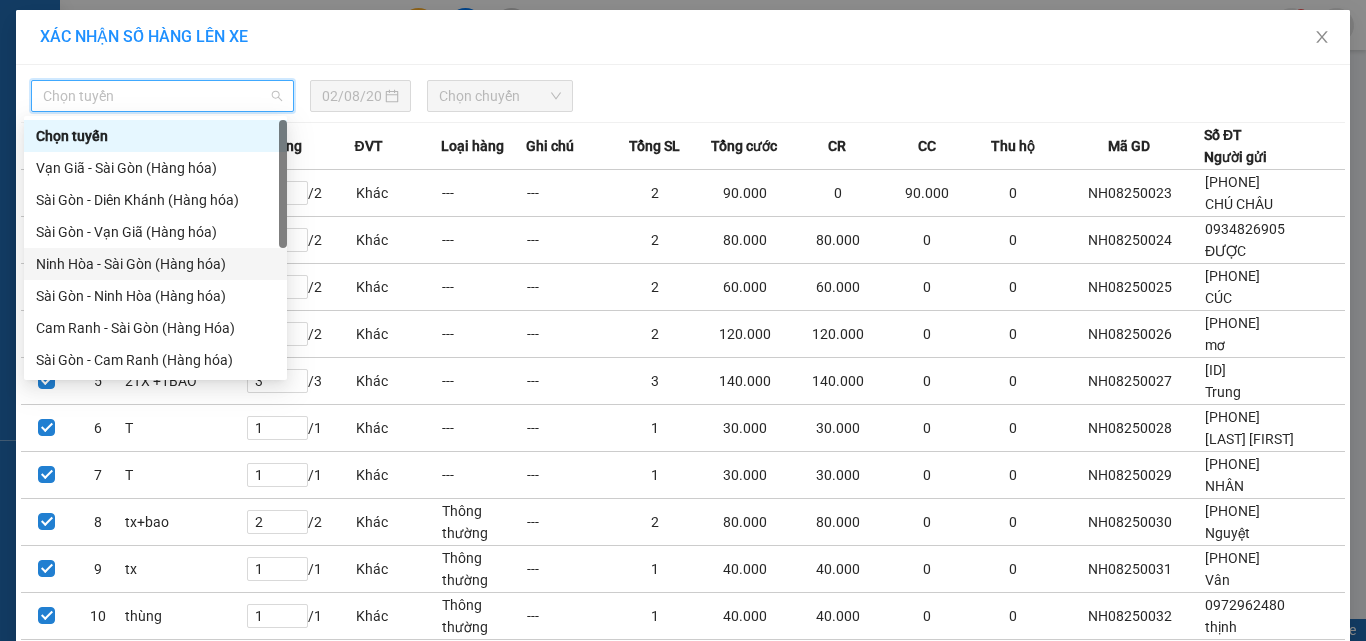 click on "Ninh Hòa - Sài Gòn (Hàng hóa)" at bounding box center (155, 264) 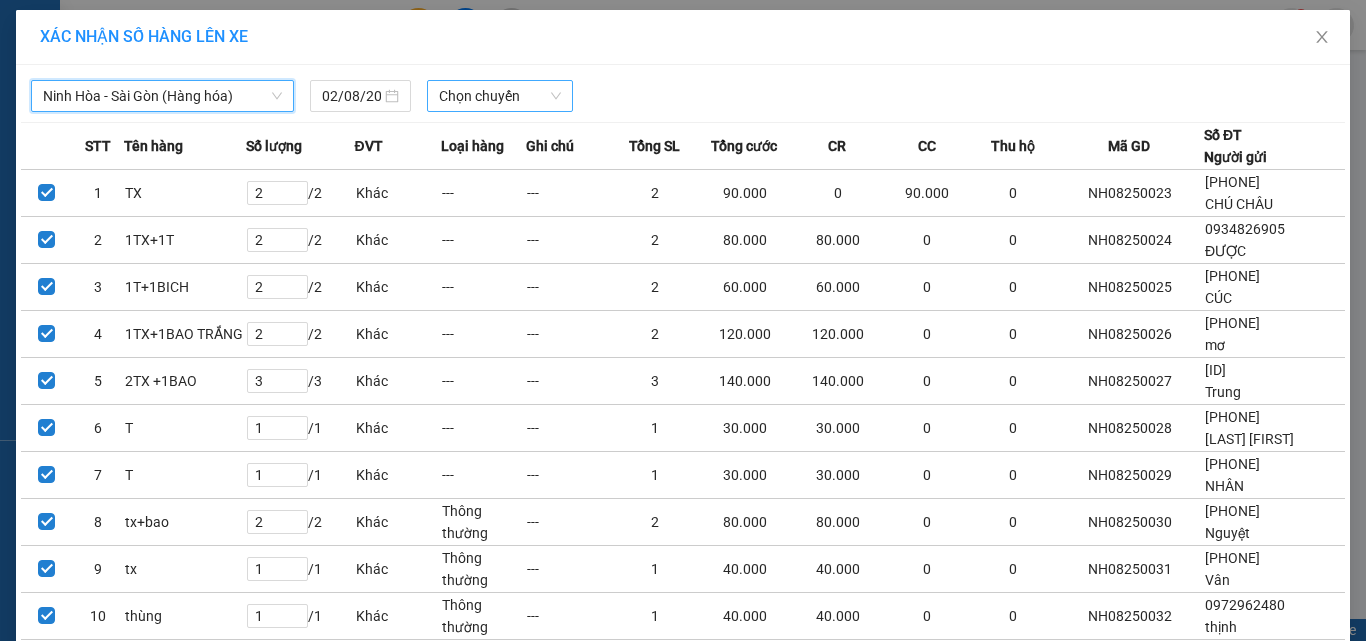 click on "Chọn chuyến" at bounding box center [500, 96] 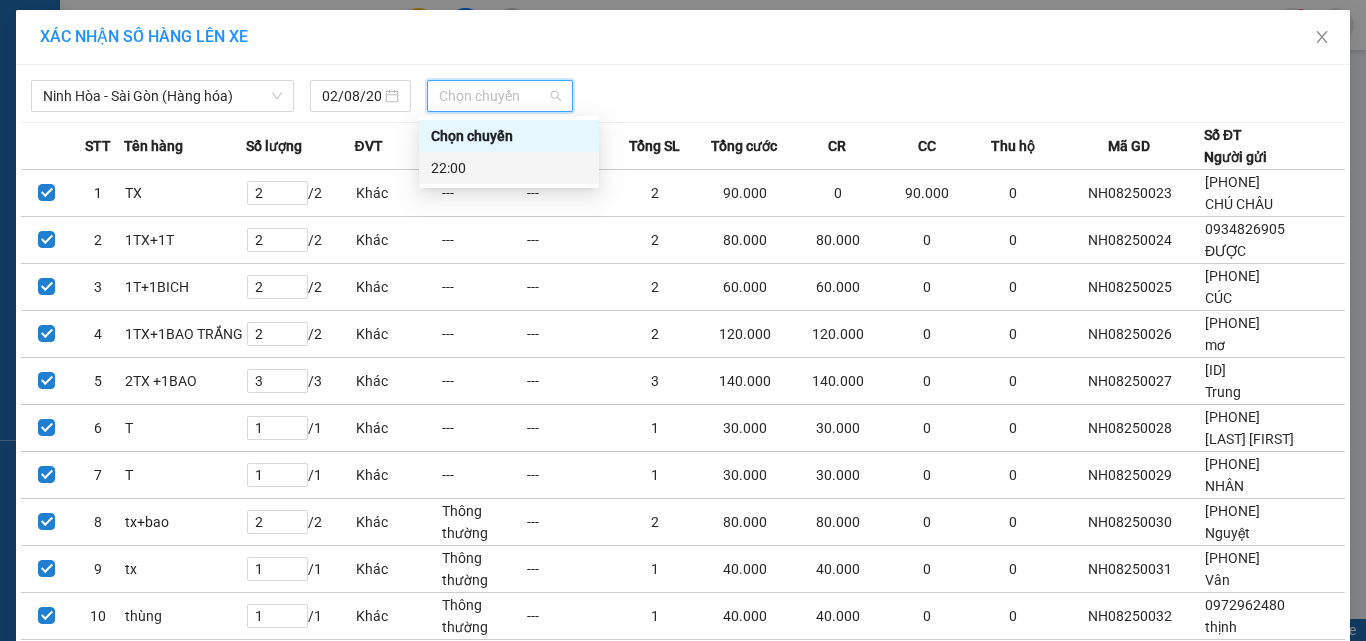 click on "22:00" at bounding box center [509, 168] 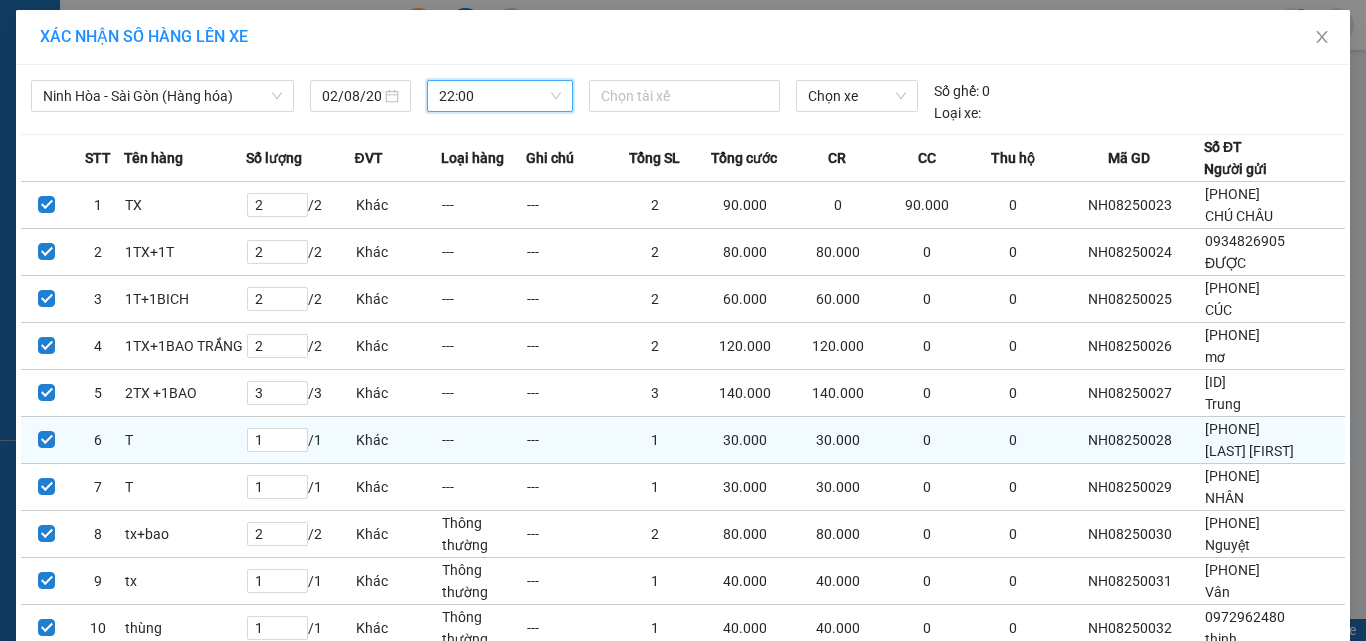 scroll, scrollTop: 147, scrollLeft: 0, axis: vertical 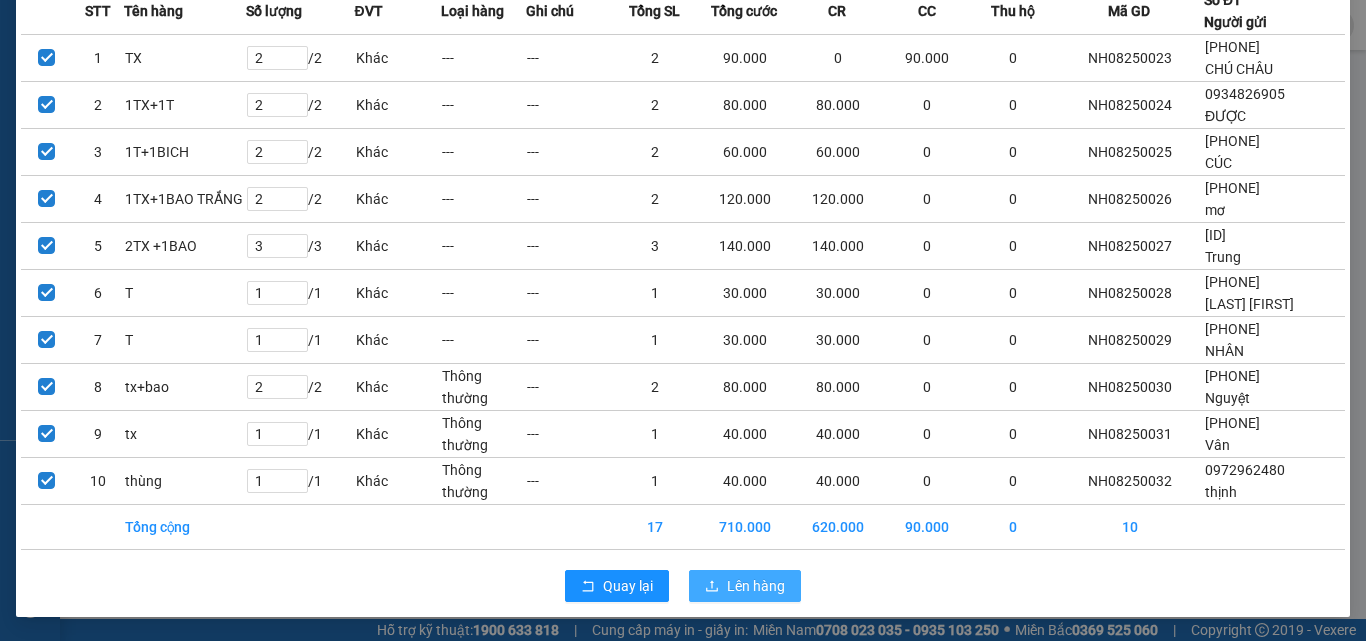 click on "Lên hàng" at bounding box center (756, 586) 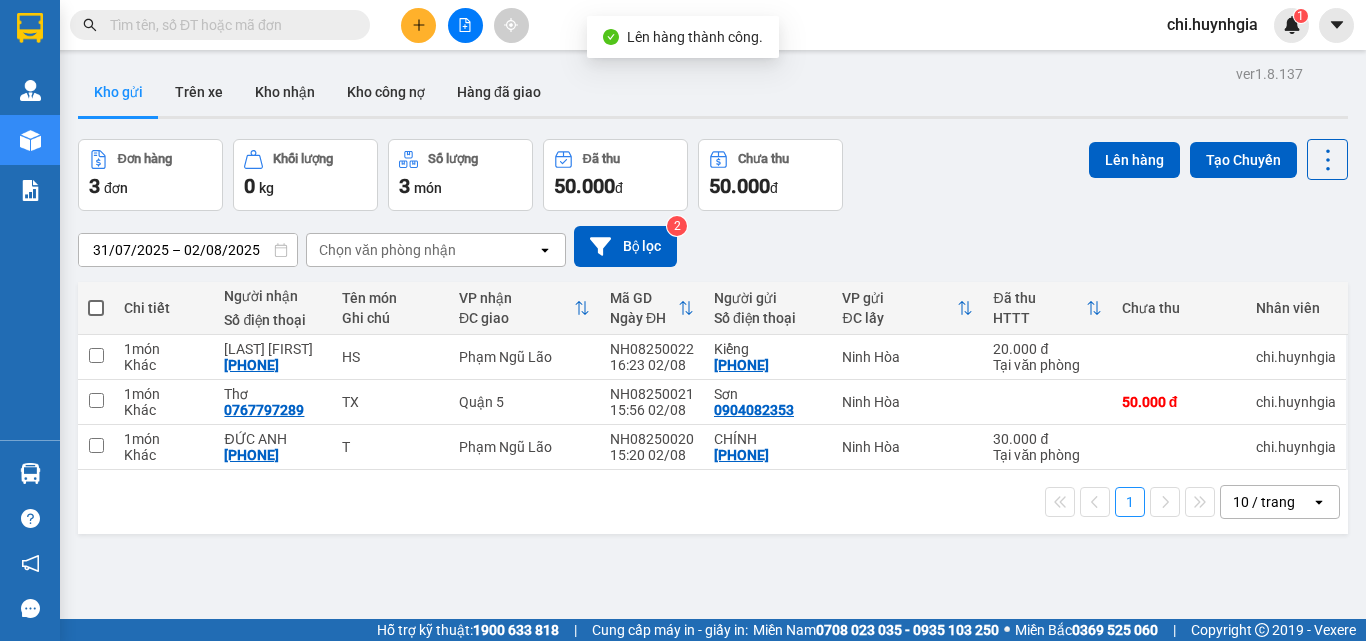 click at bounding box center [96, 308] 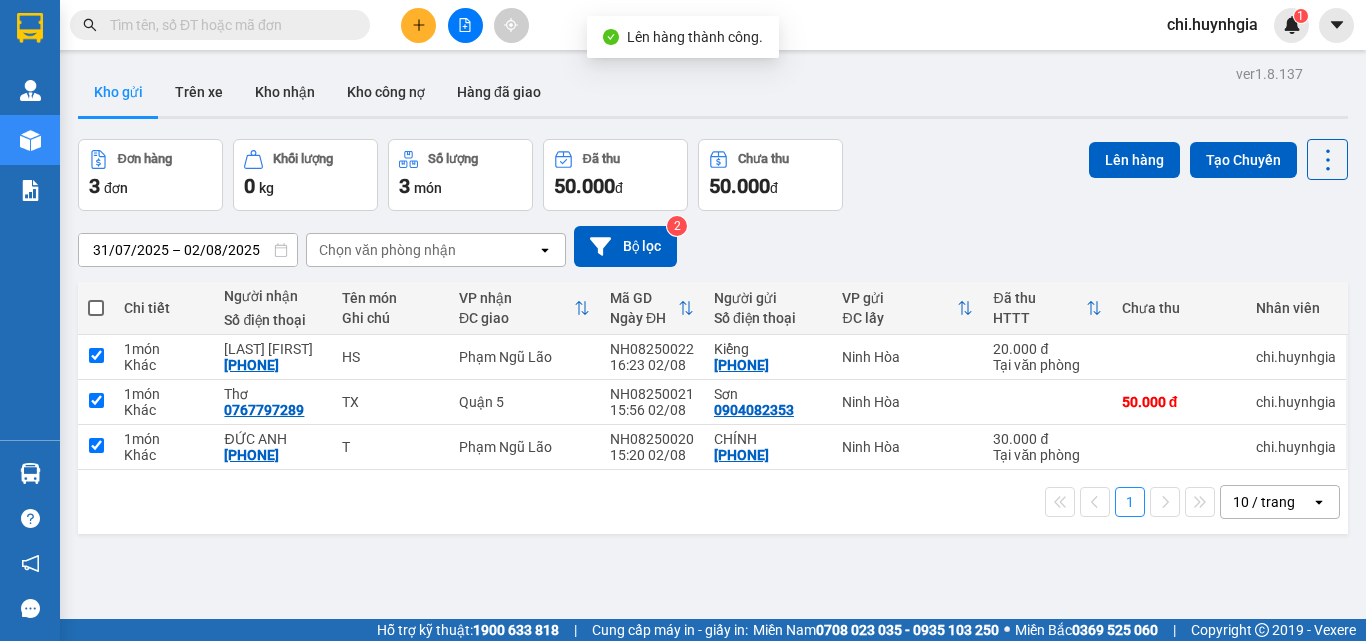 checkbox on "true" 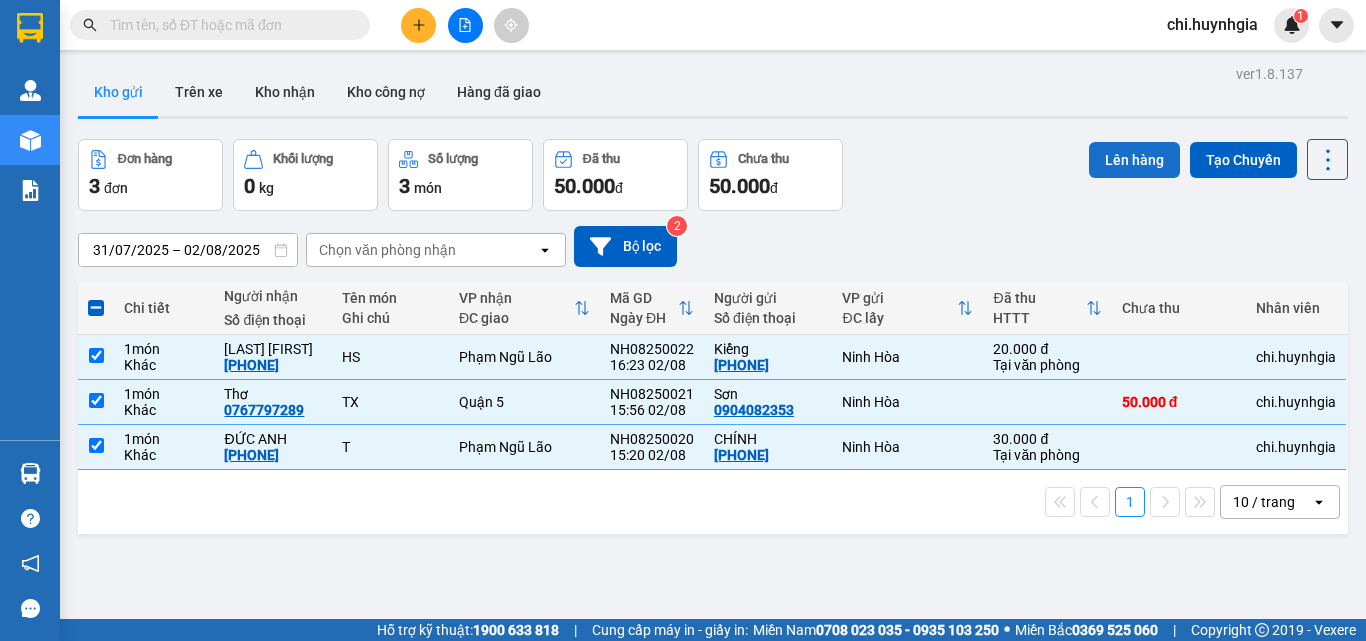 click on "Lên hàng" at bounding box center [1134, 160] 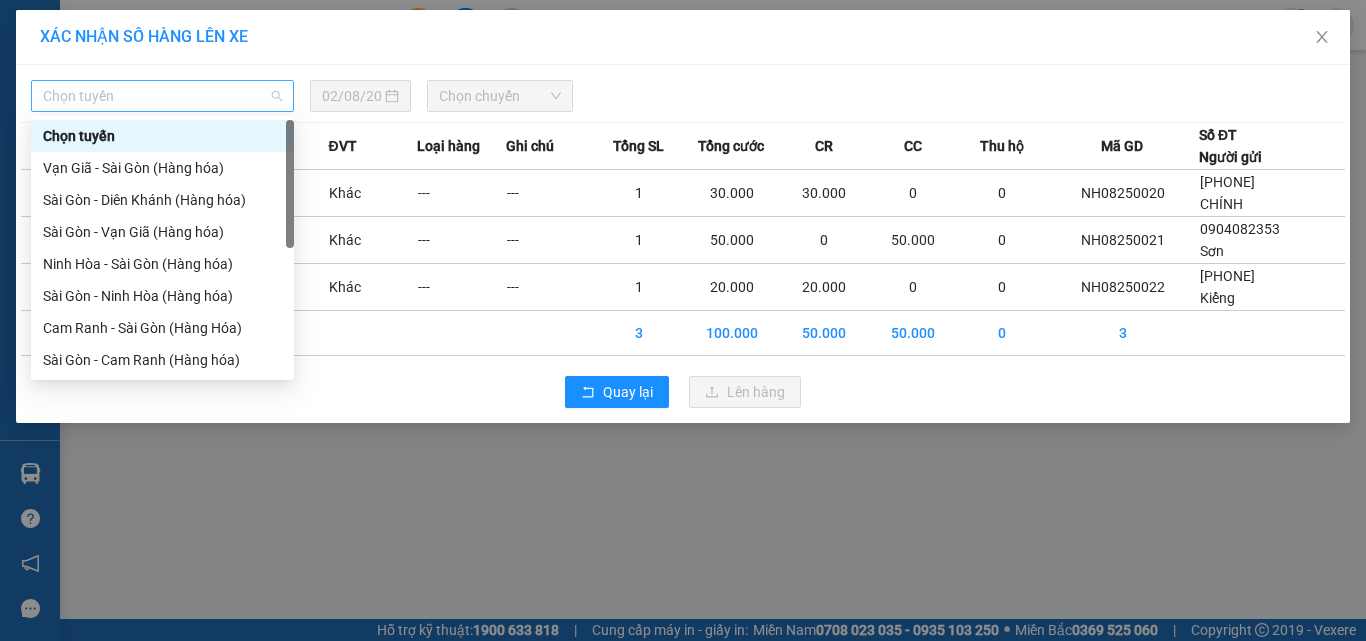 click on "Chọn tuyến" at bounding box center (162, 96) 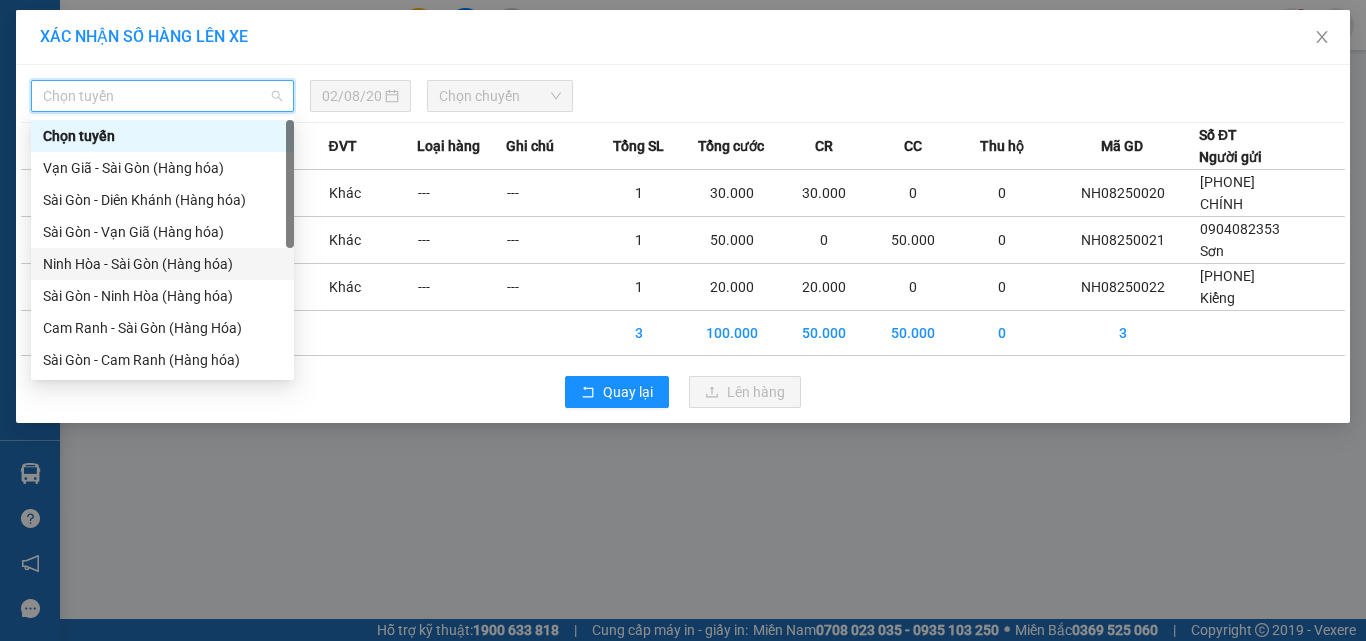 click on "Ninh Hòa - Sài Gòn (Hàng hóa)" at bounding box center [162, 264] 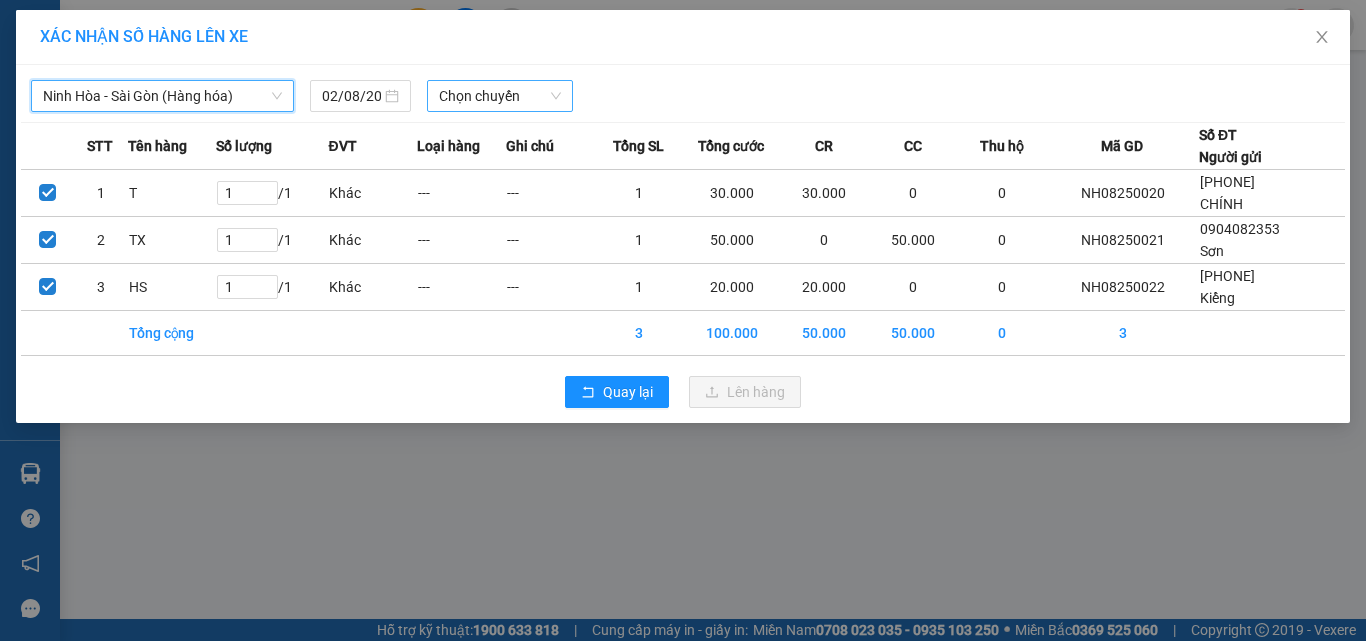 click on "Chọn chuyến" at bounding box center (500, 96) 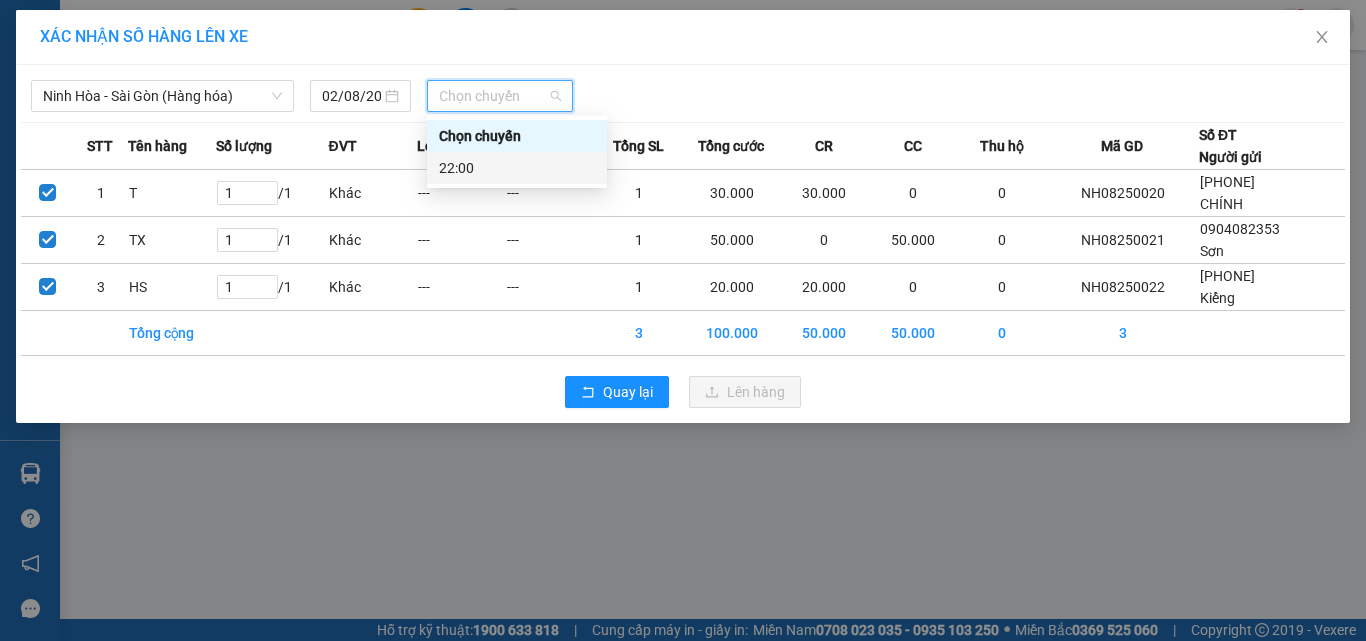 click on "22:00" at bounding box center [517, 168] 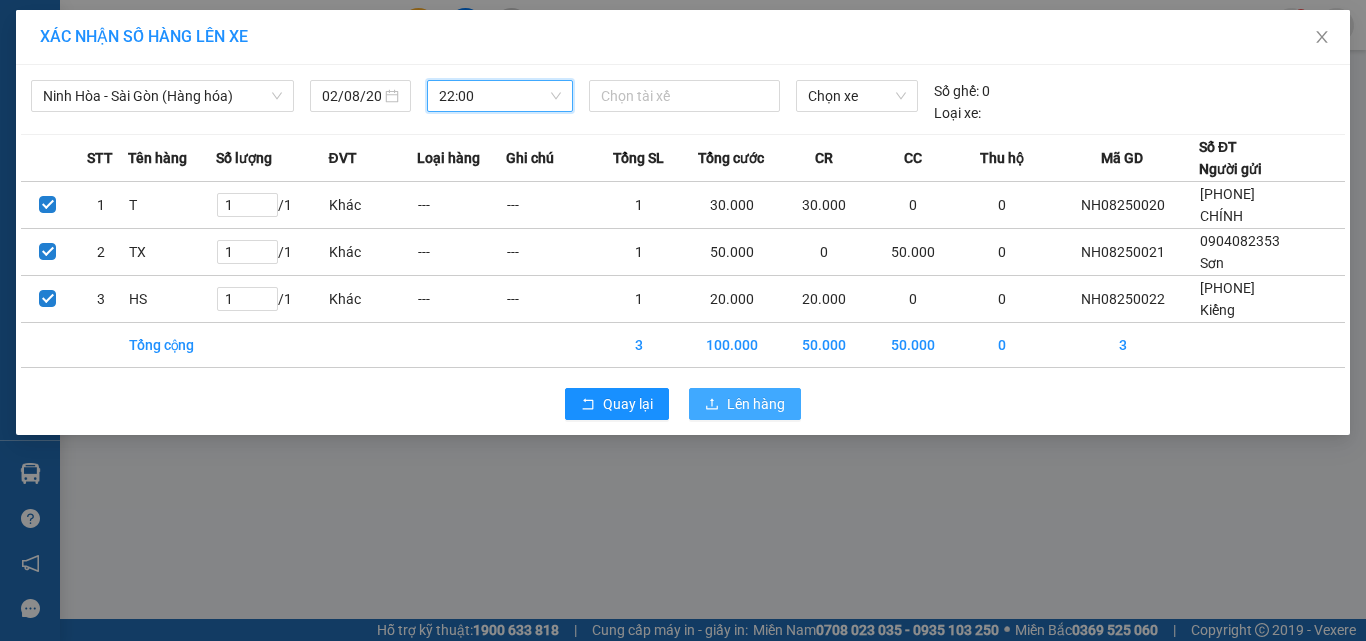 click on "Lên hàng" at bounding box center [756, 404] 